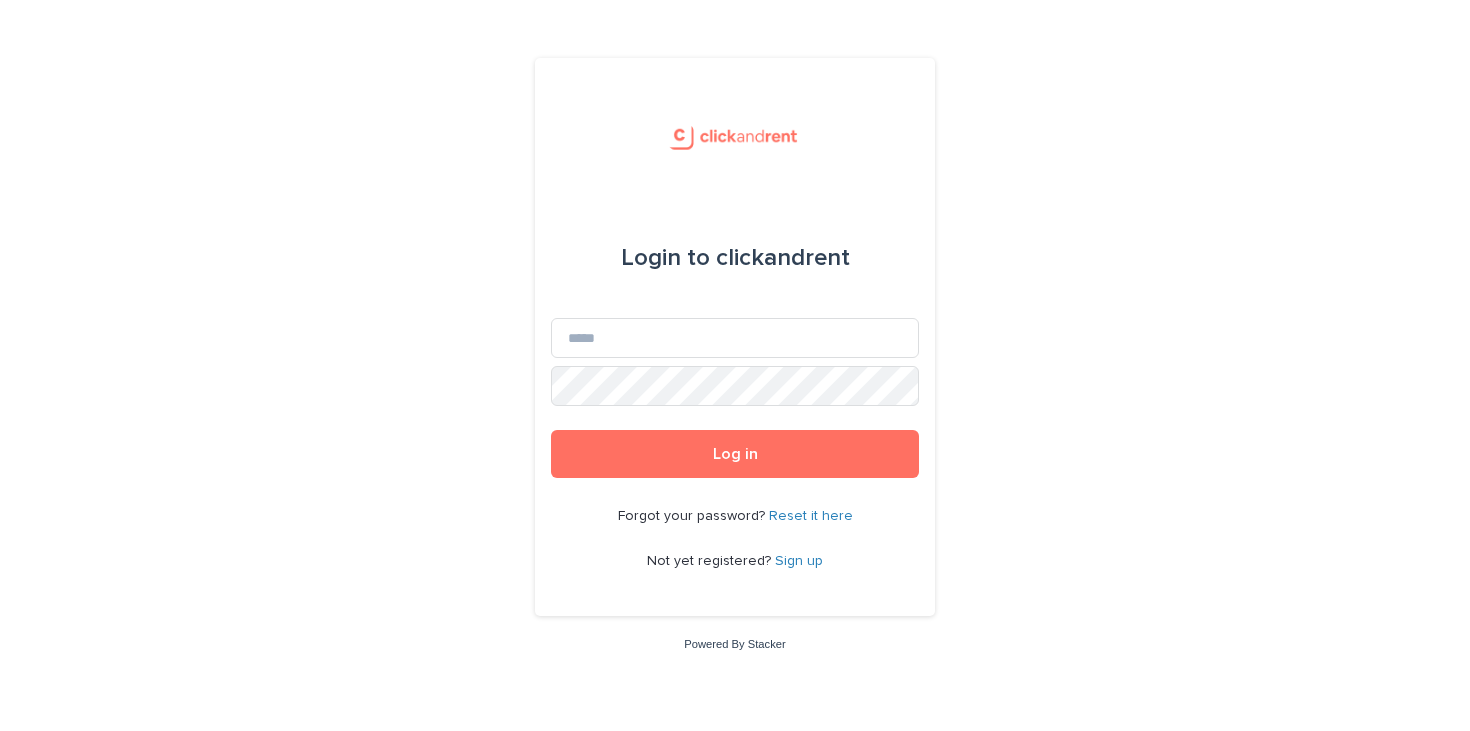 scroll, scrollTop: 0, scrollLeft: 0, axis: both 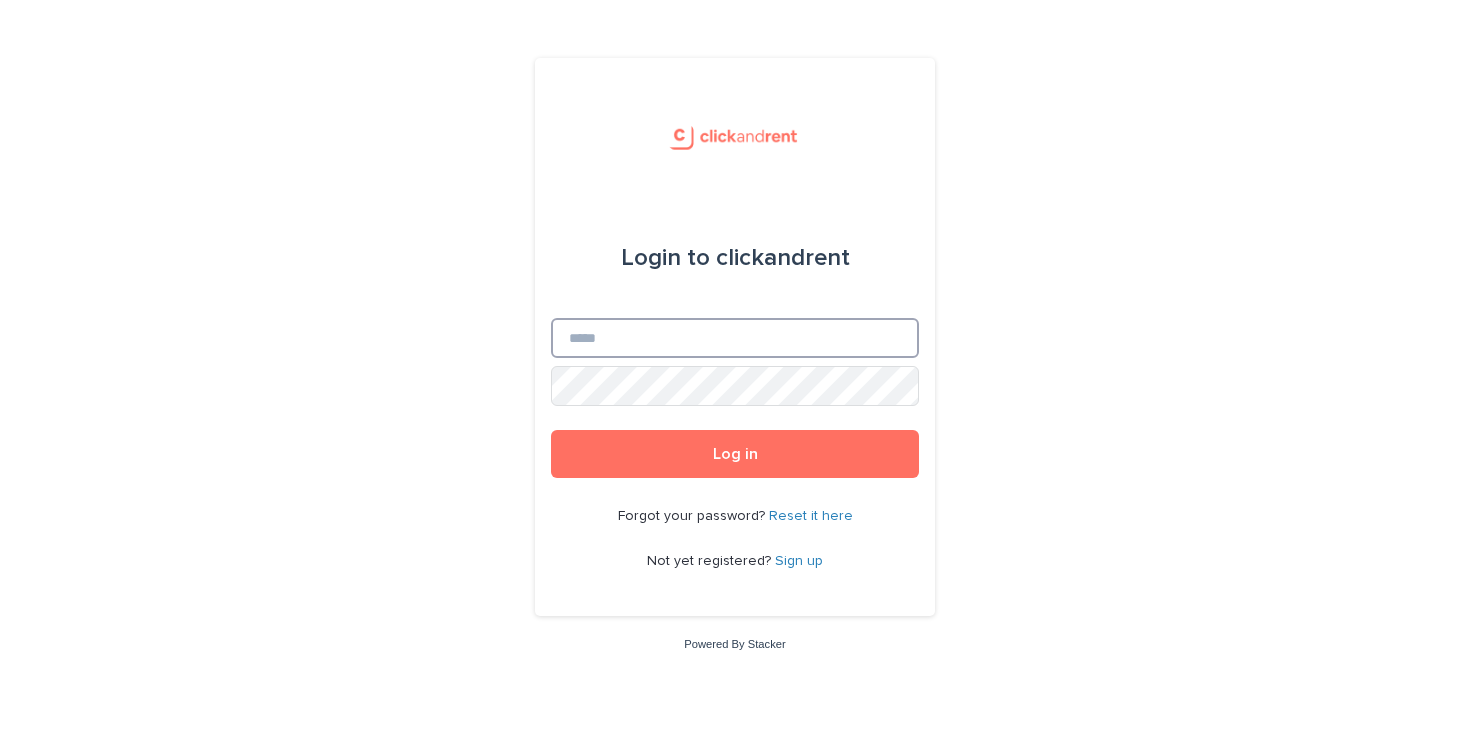 click on "Email" at bounding box center (735, 338) 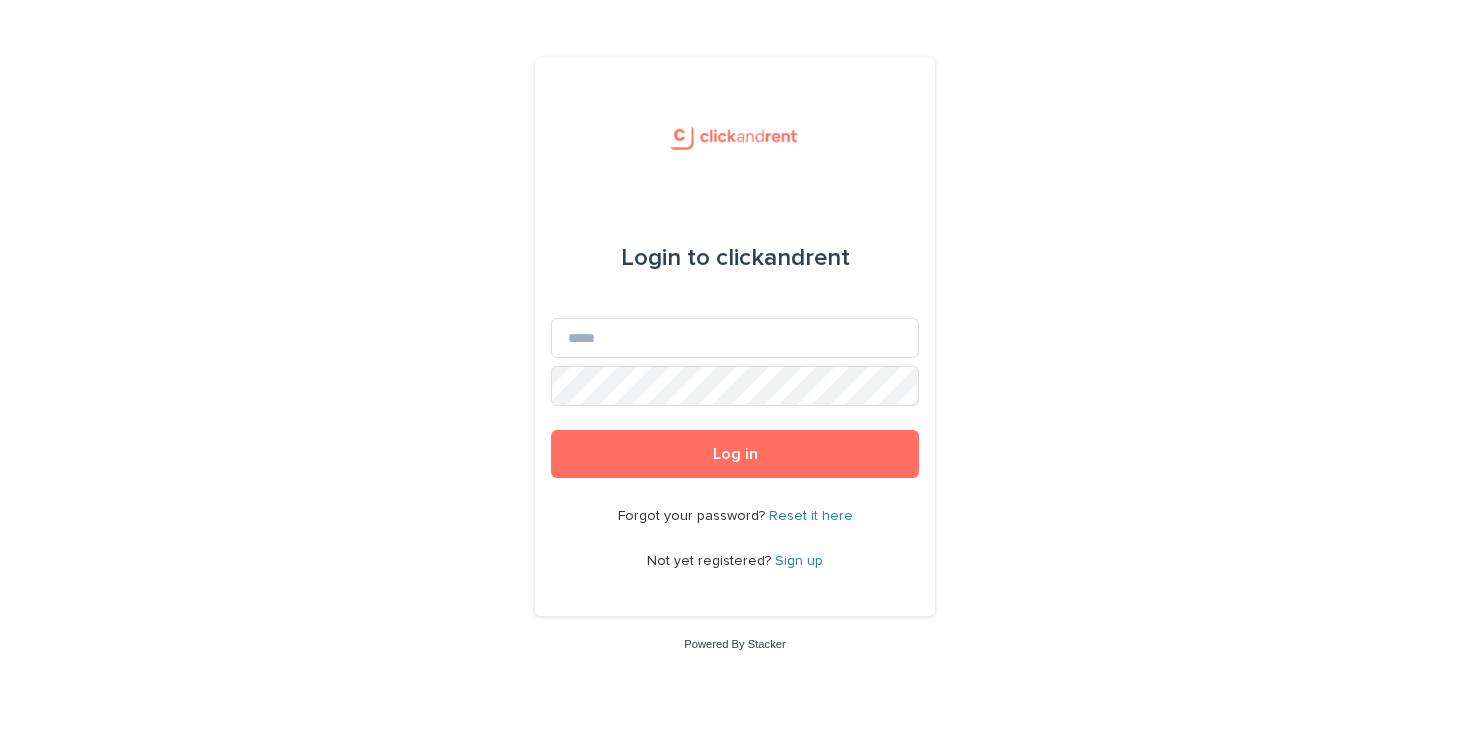 scroll, scrollTop: 0, scrollLeft: 0, axis: both 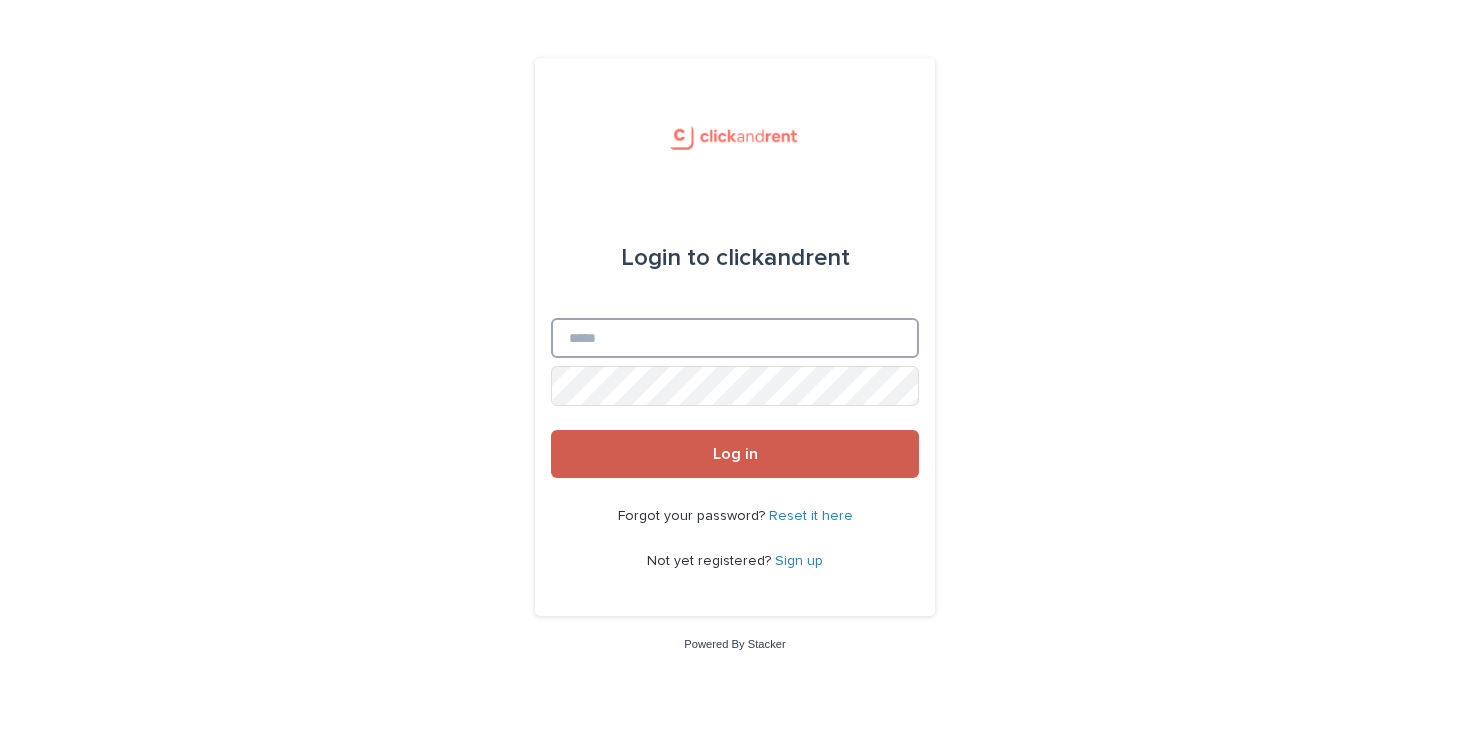 type on "**********" 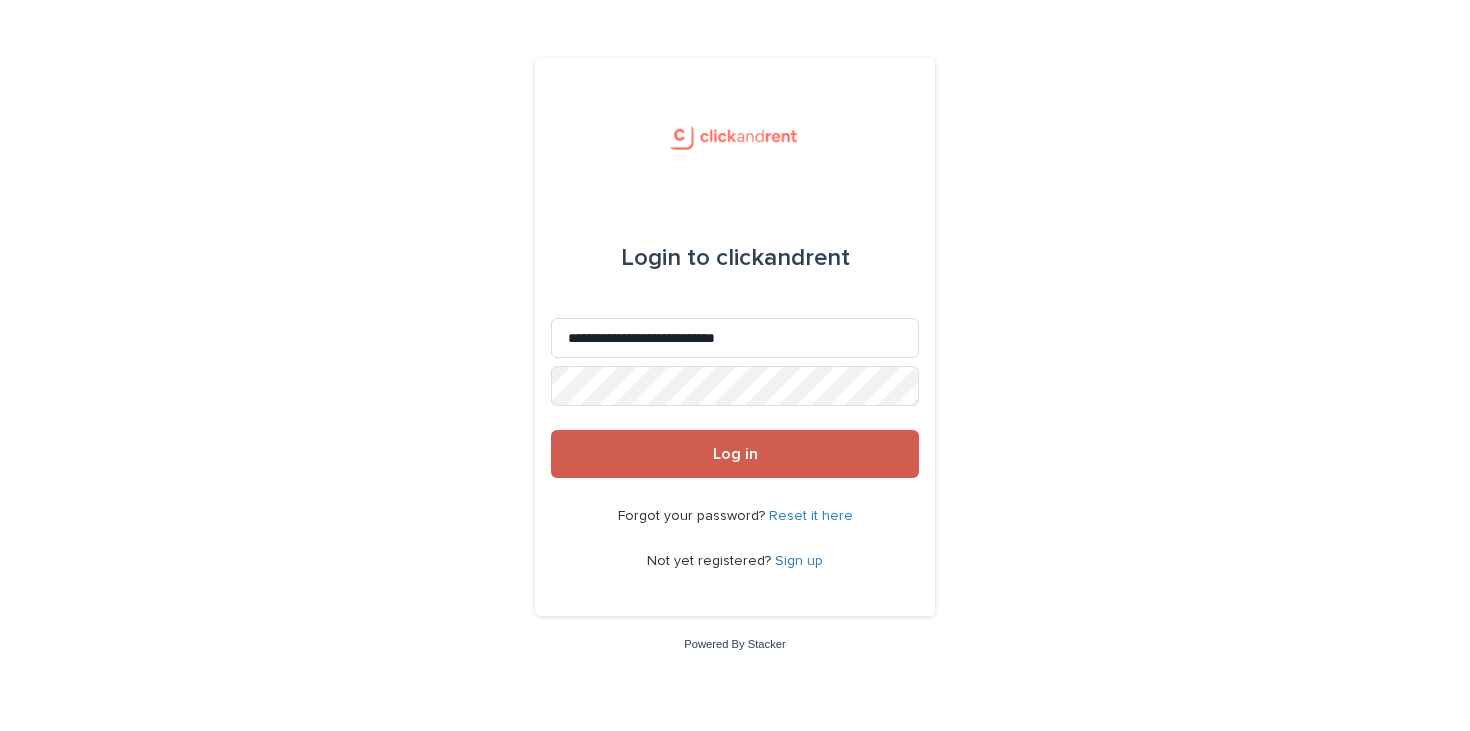 click on "Log in" at bounding box center (735, 454) 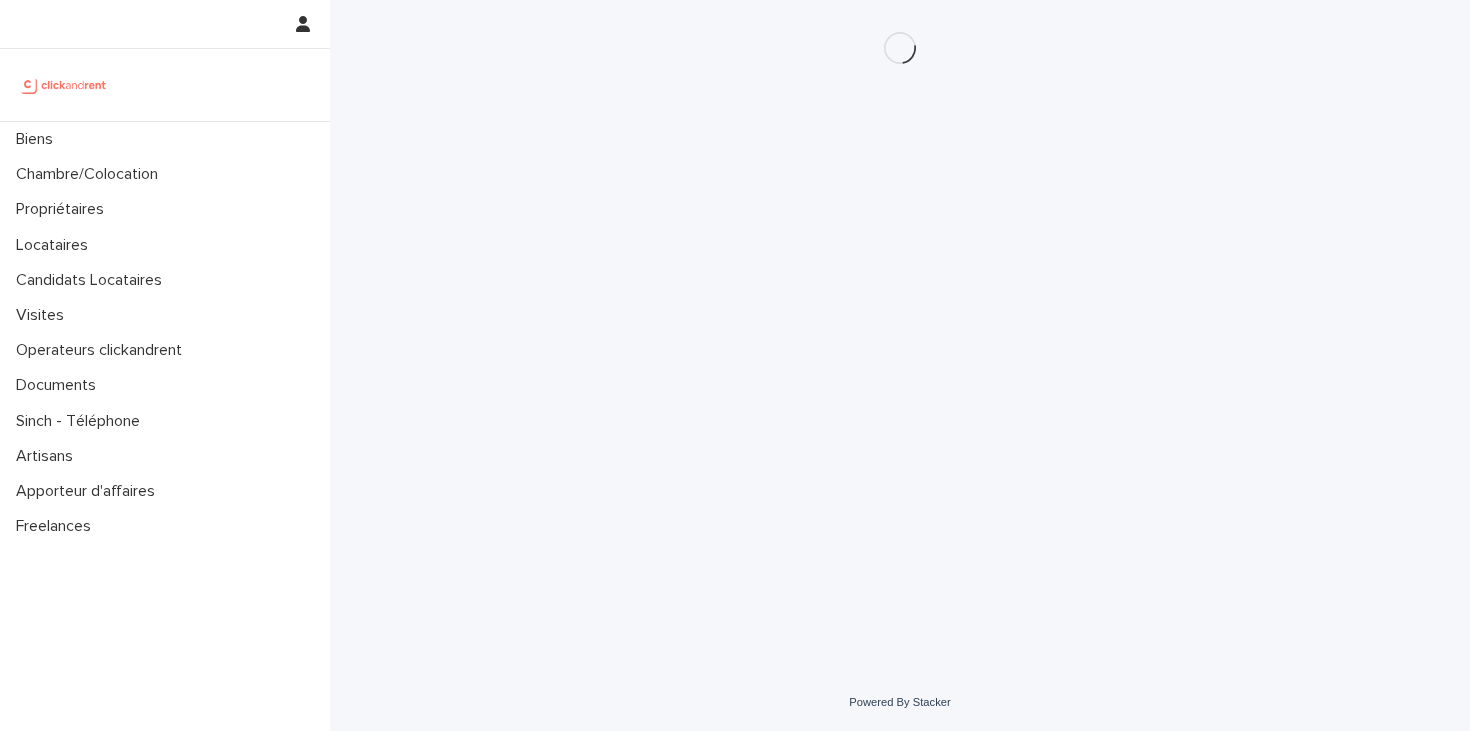 scroll, scrollTop: 0, scrollLeft: 0, axis: both 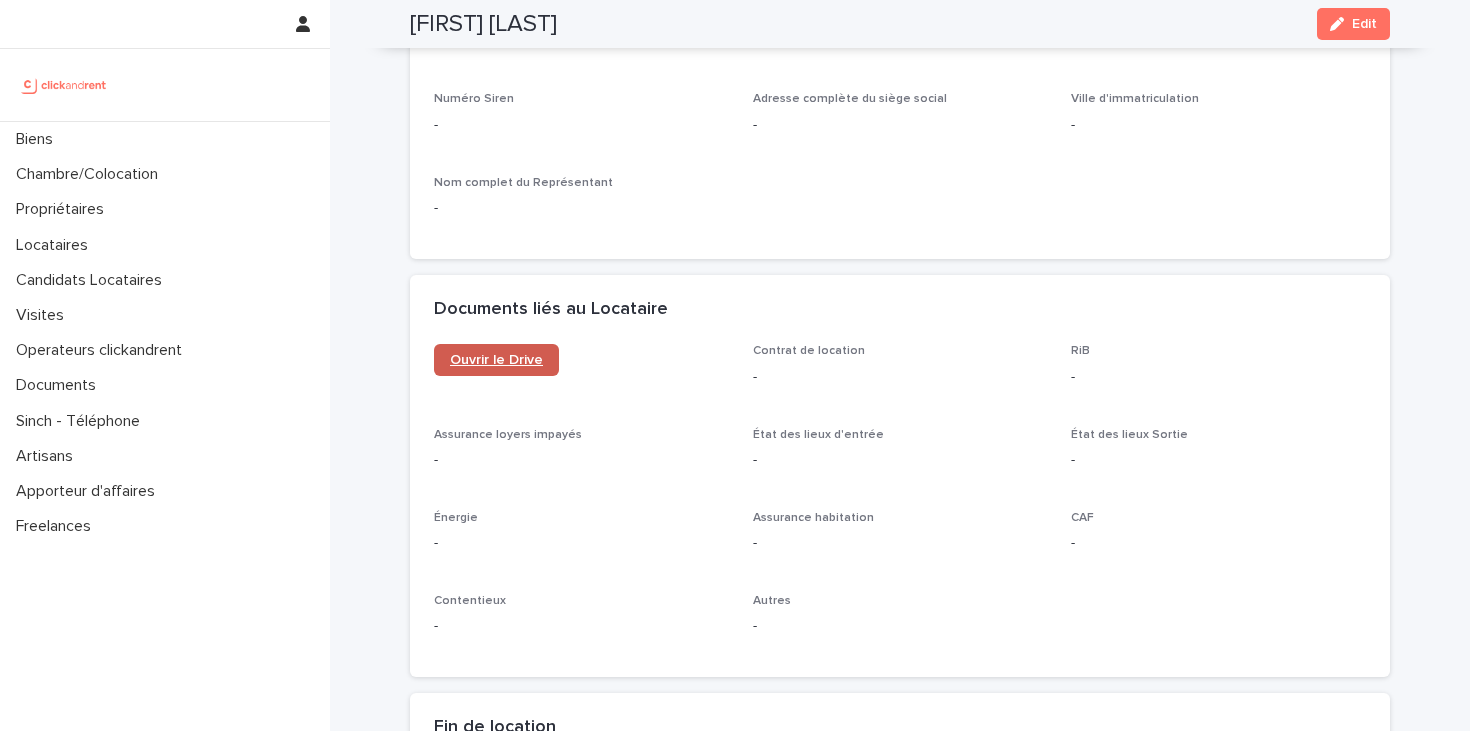 click on "Ouvrir le Drive" at bounding box center [496, 360] 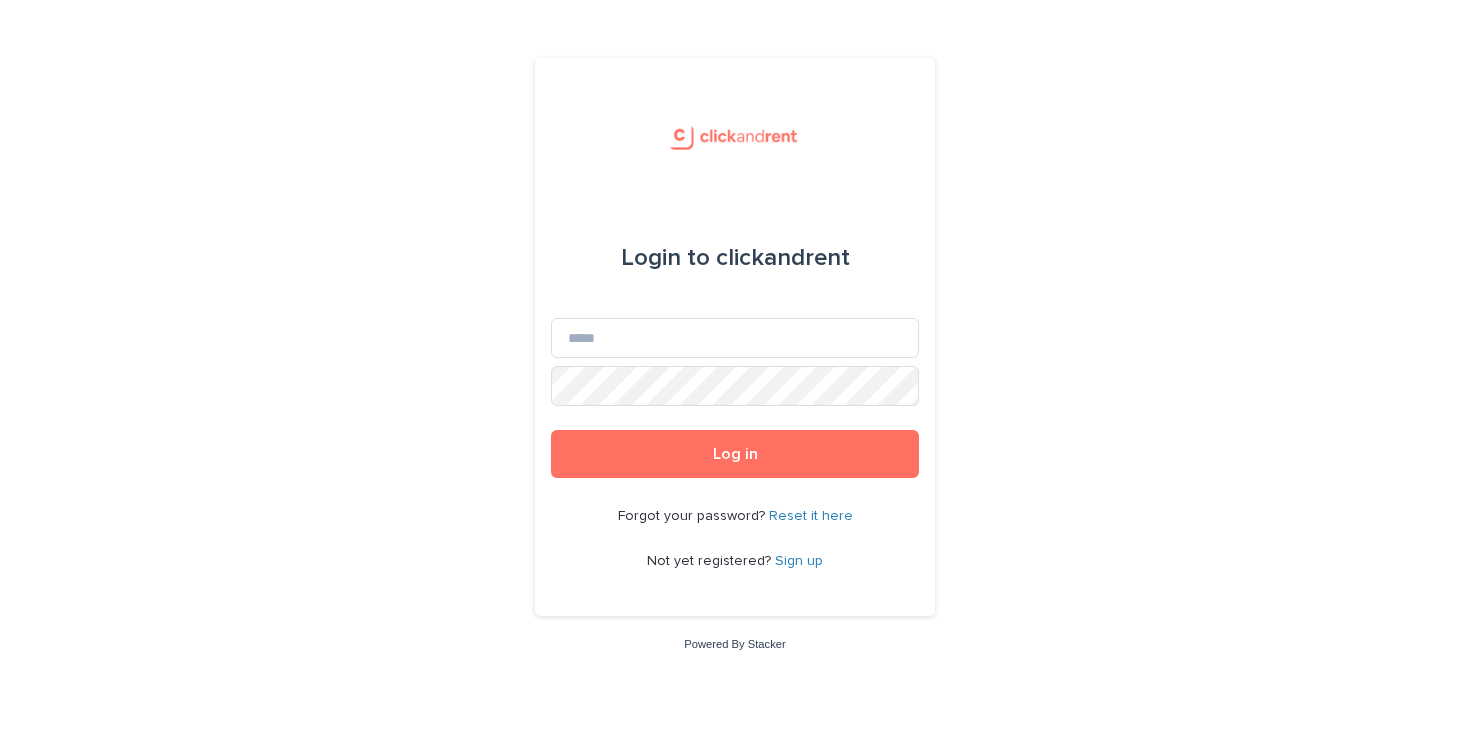 scroll, scrollTop: 0, scrollLeft: 0, axis: both 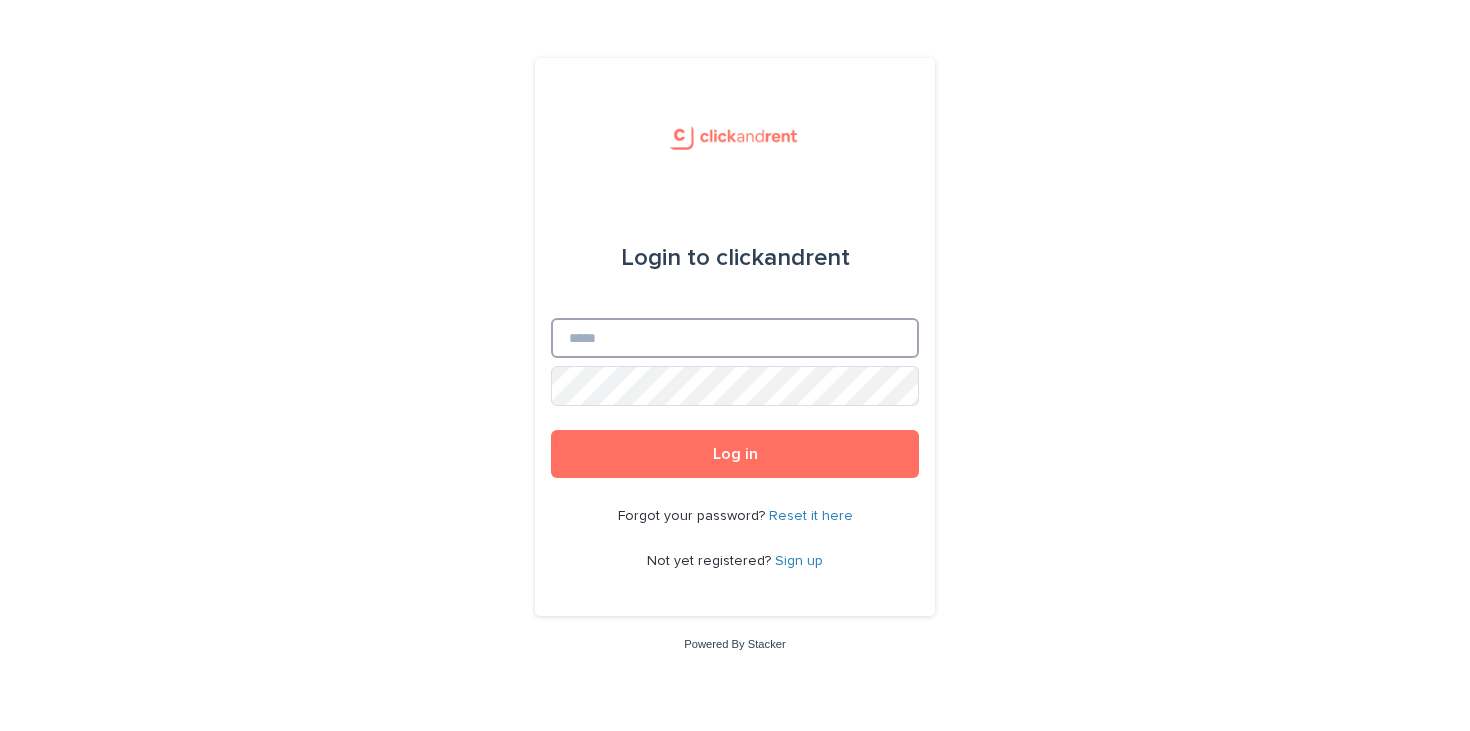 type on "**********" 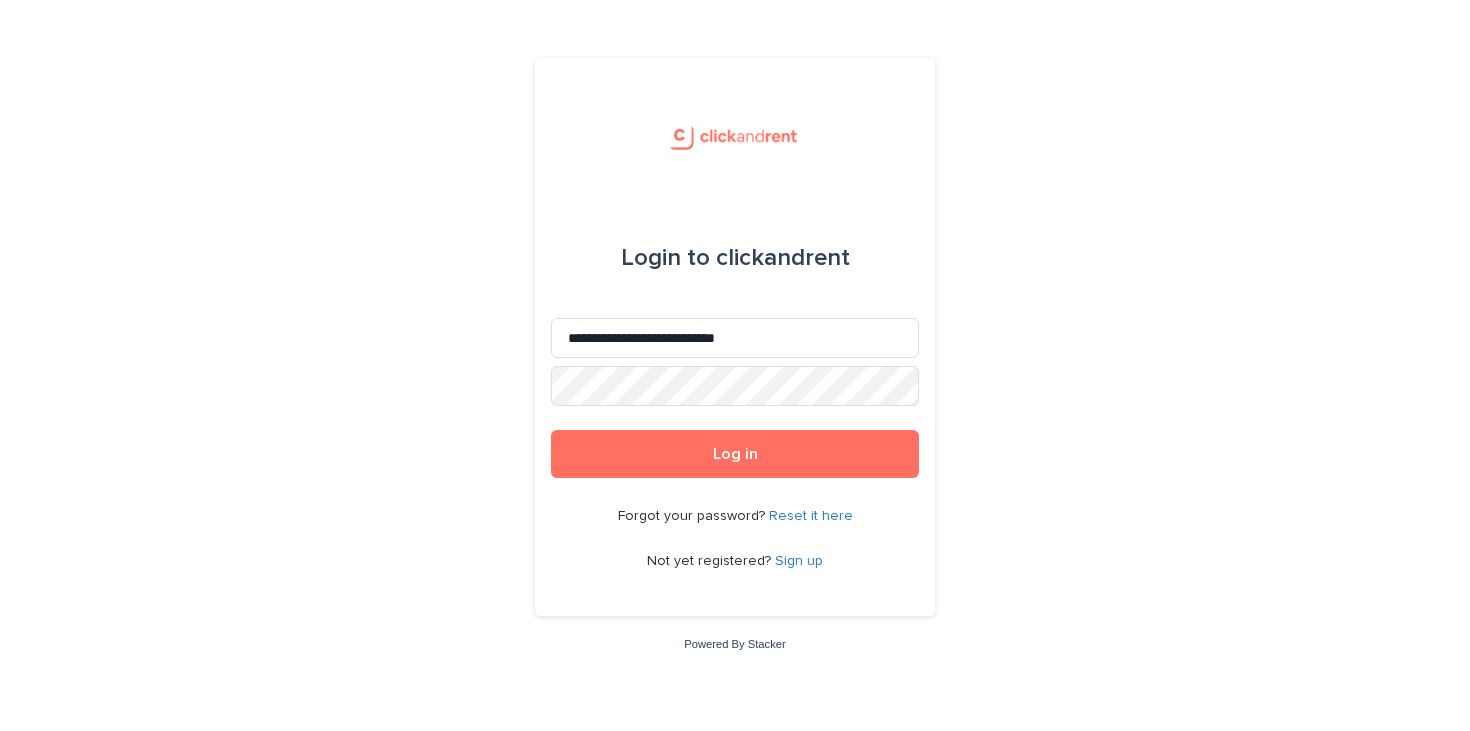 click on "**********" at bounding box center (735, 338) 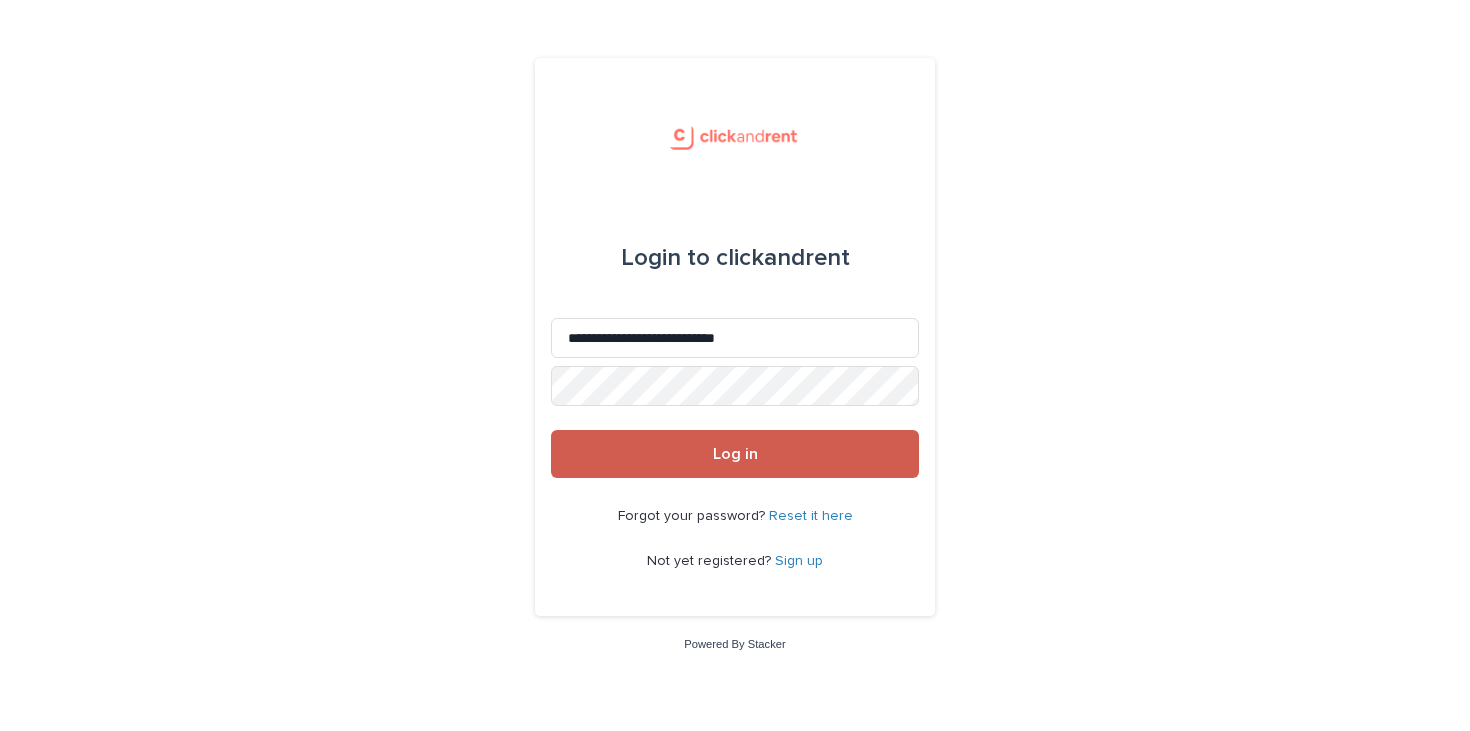 click on "Log in" at bounding box center [735, 454] 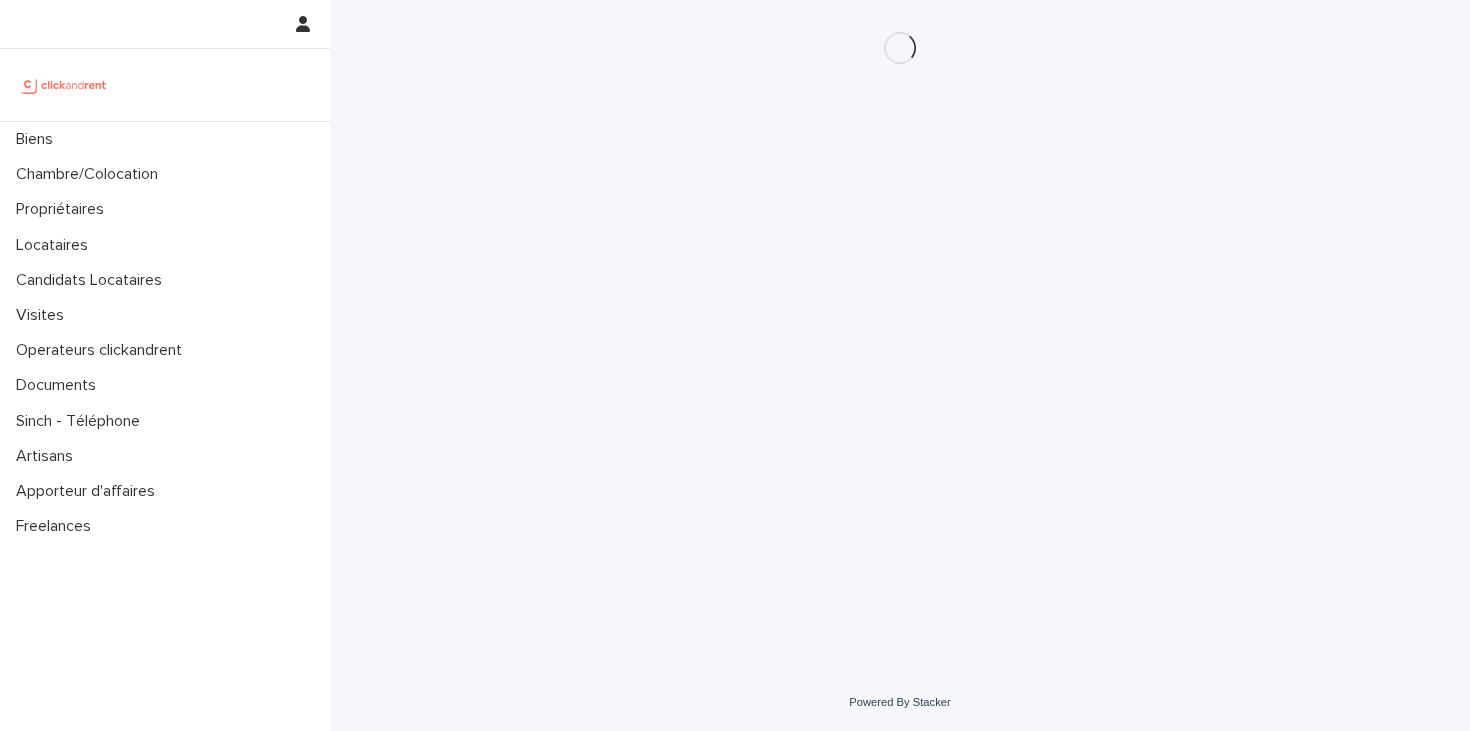 scroll, scrollTop: 0, scrollLeft: 0, axis: both 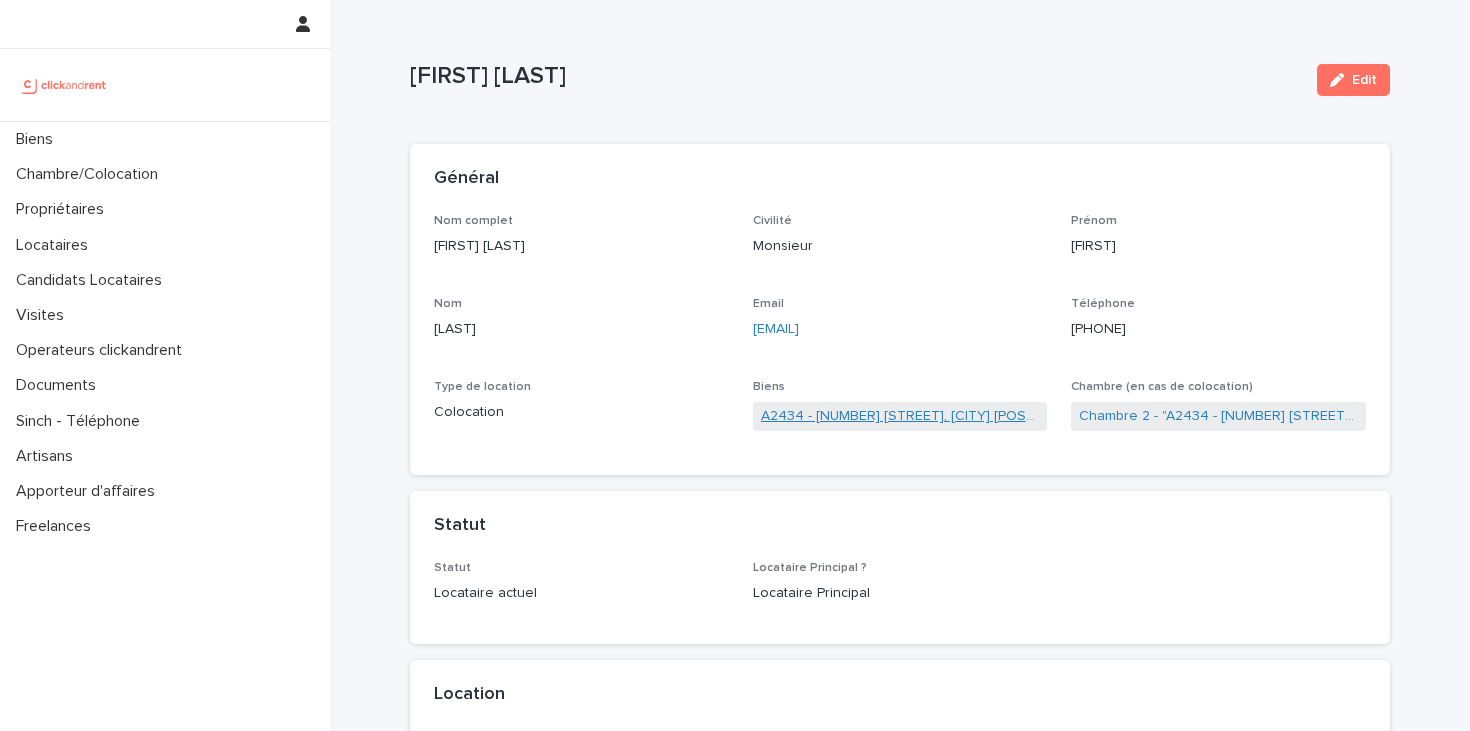 click on "[CODE] [NUMBER] [STREET],  [CITY] [POSTAL_CODE]" at bounding box center (900, 416) 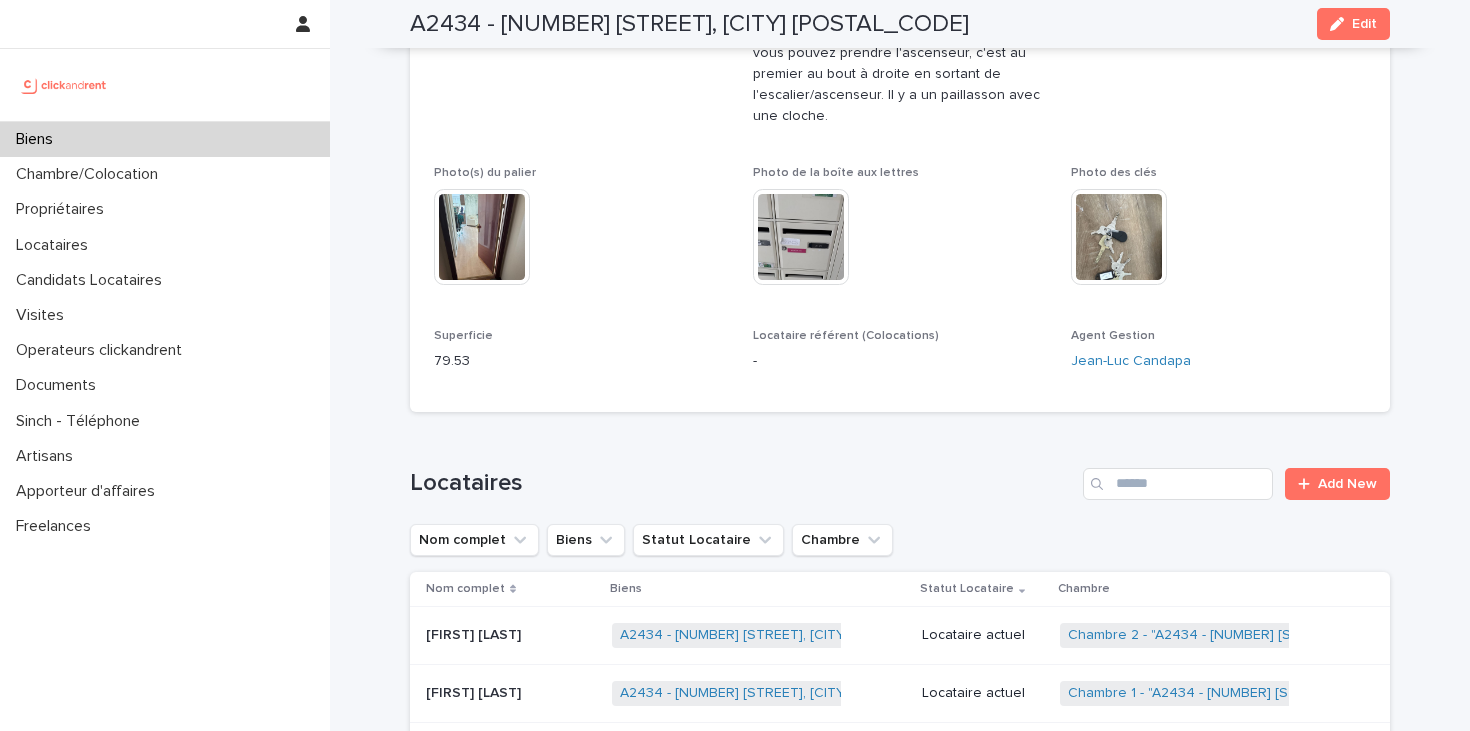 scroll, scrollTop: 324, scrollLeft: 0, axis: vertical 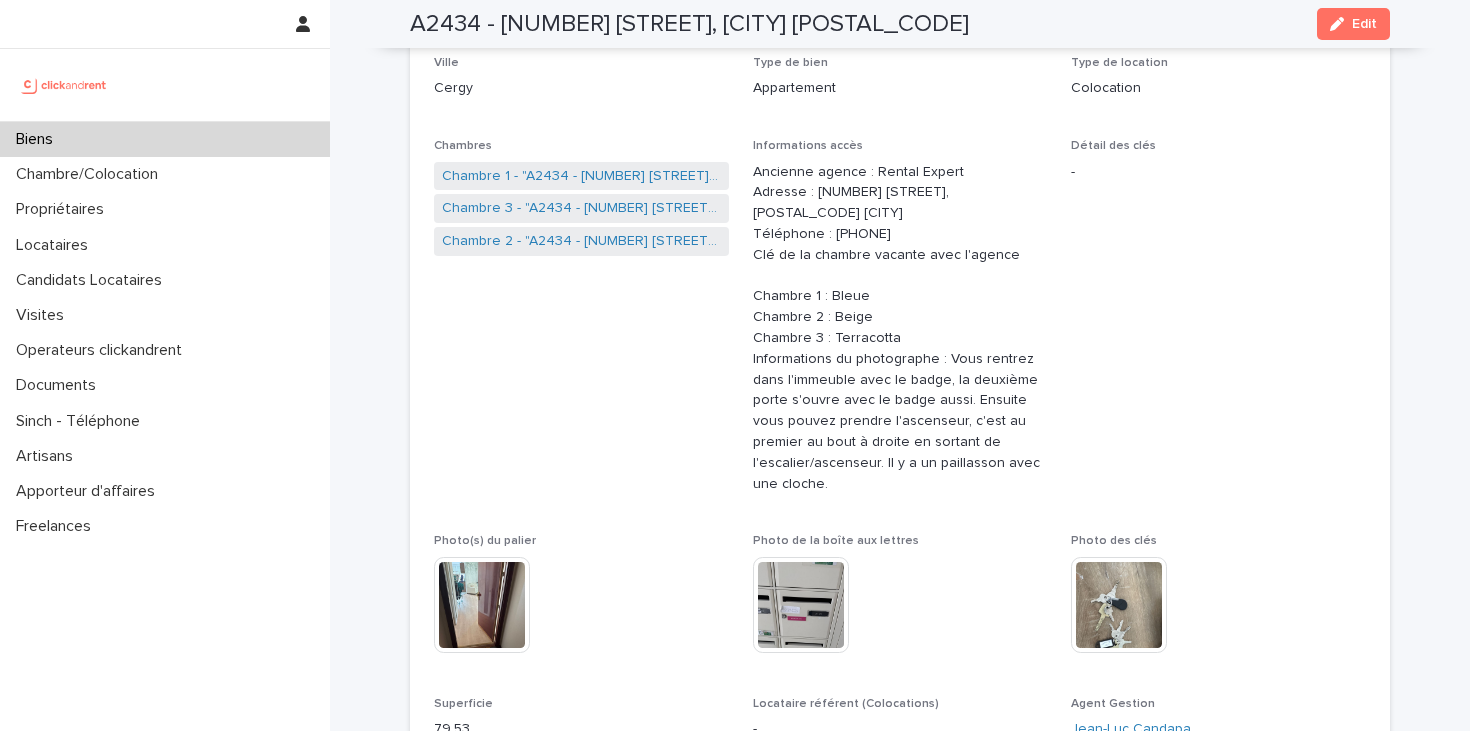 click at bounding box center (1119, 605) 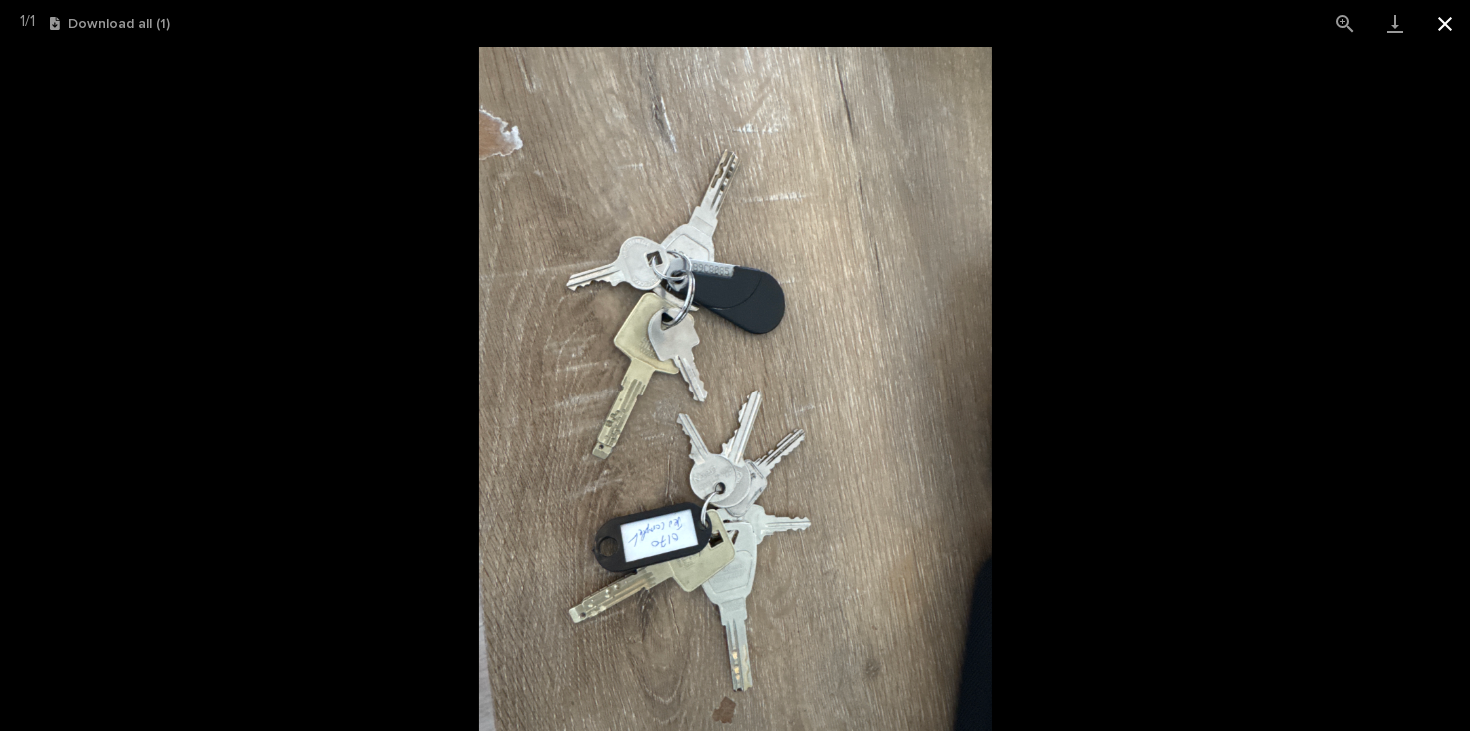 click at bounding box center [1445, 23] 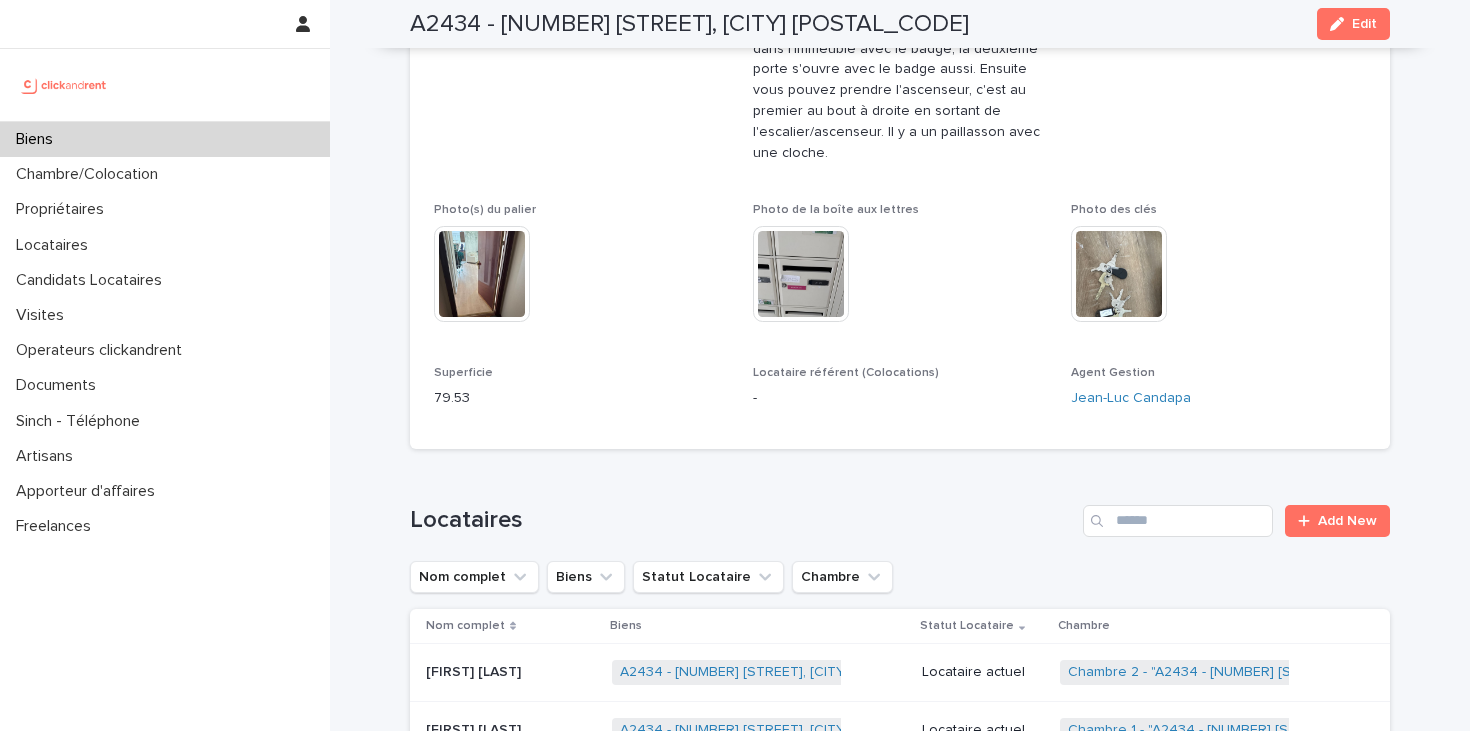 scroll, scrollTop: 658, scrollLeft: 0, axis: vertical 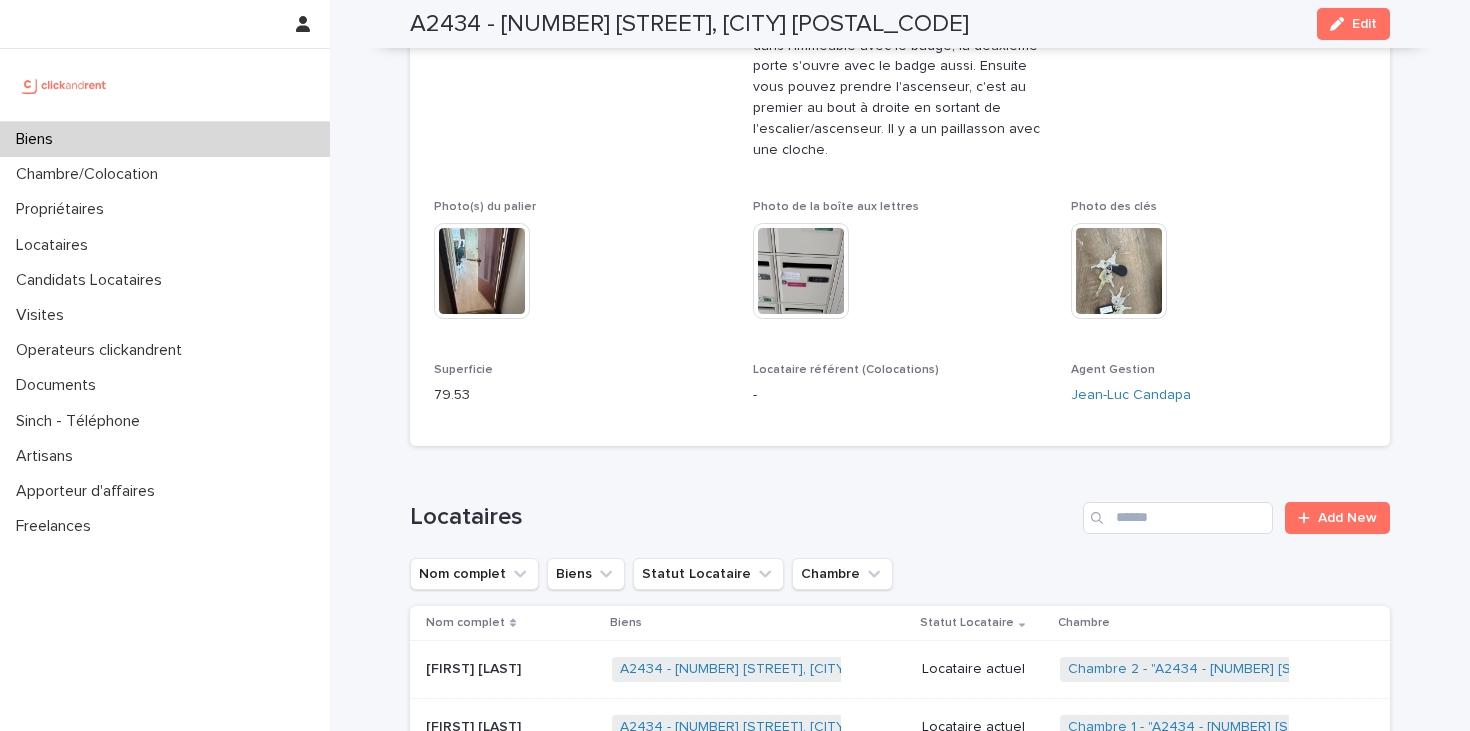 click at bounding box center [801, 271] 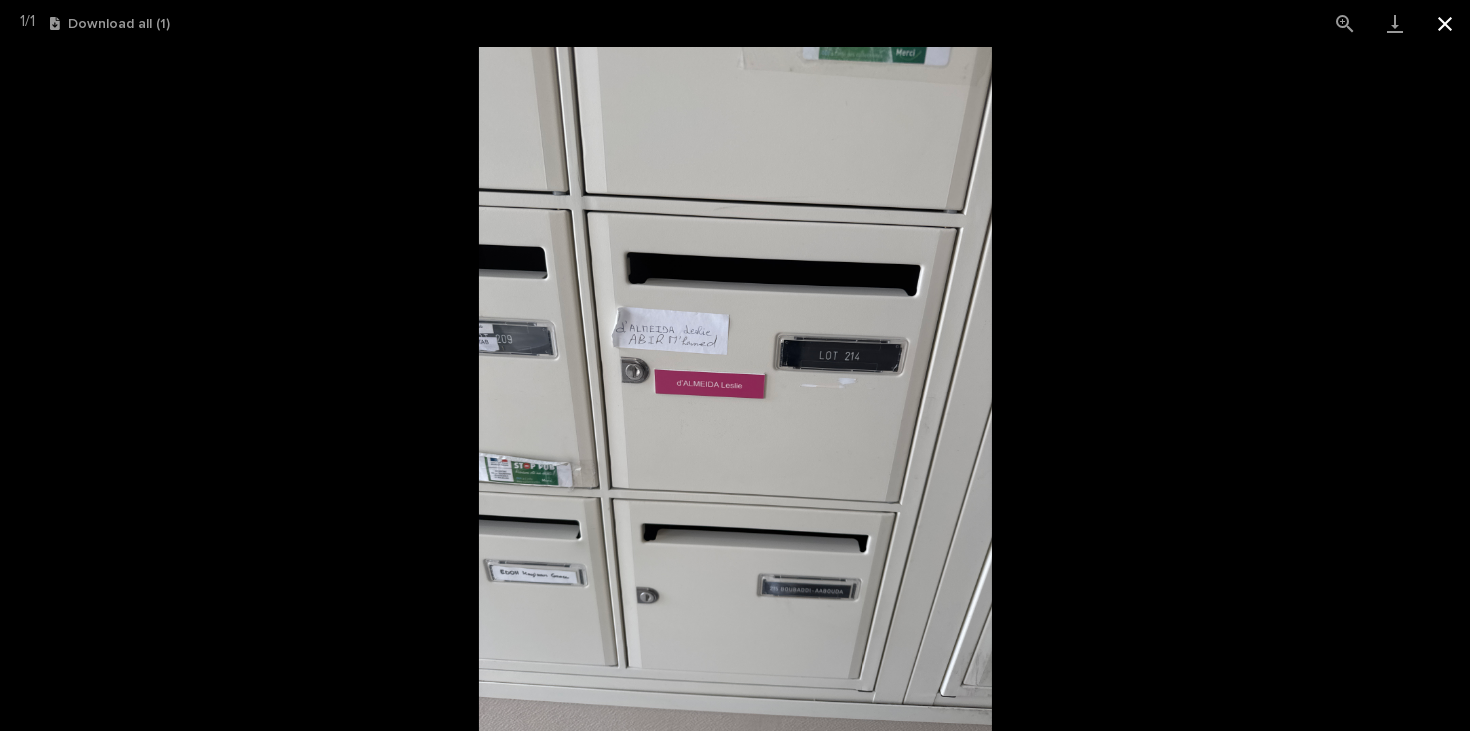 click at bounding box center [1445, 23] 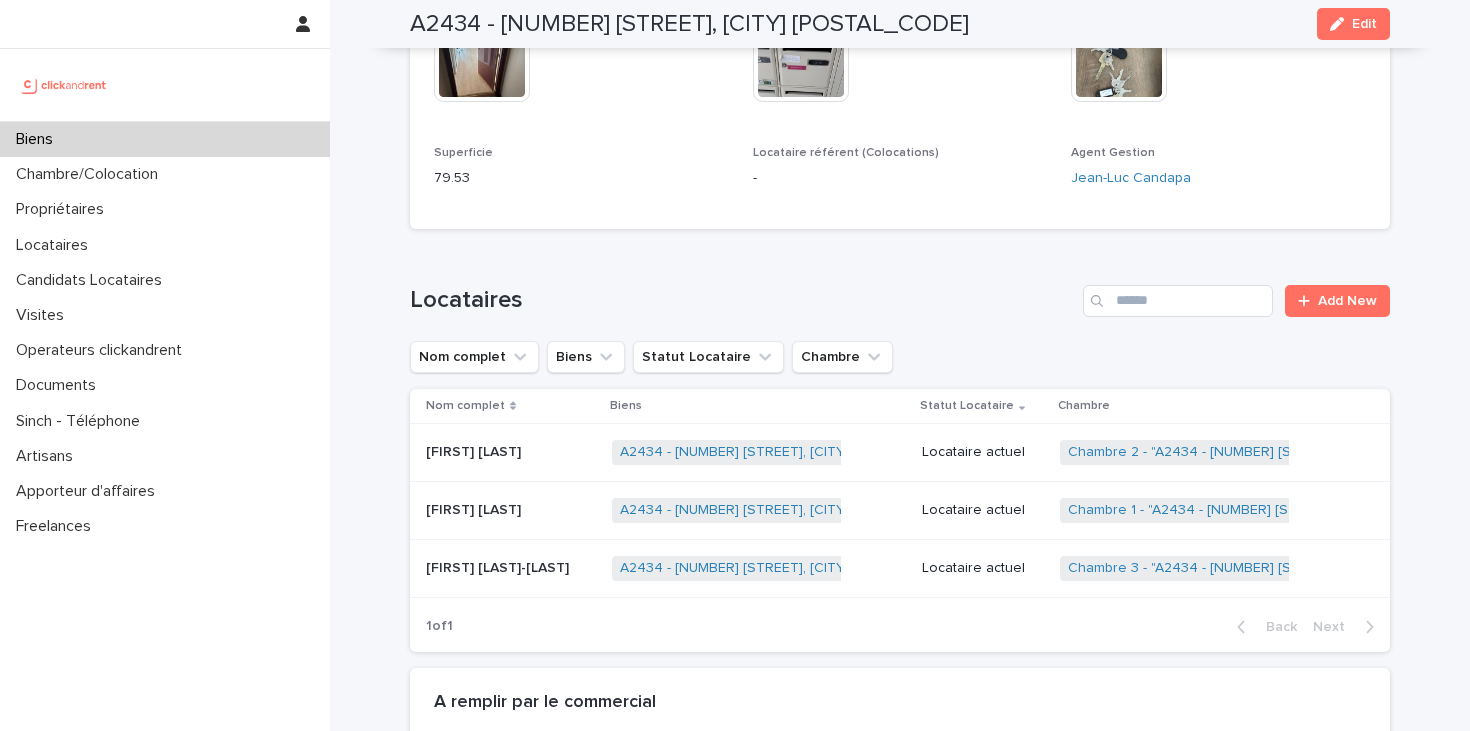 scroll, scrollTop: 954, scrollLeft: 0, axis: vertical 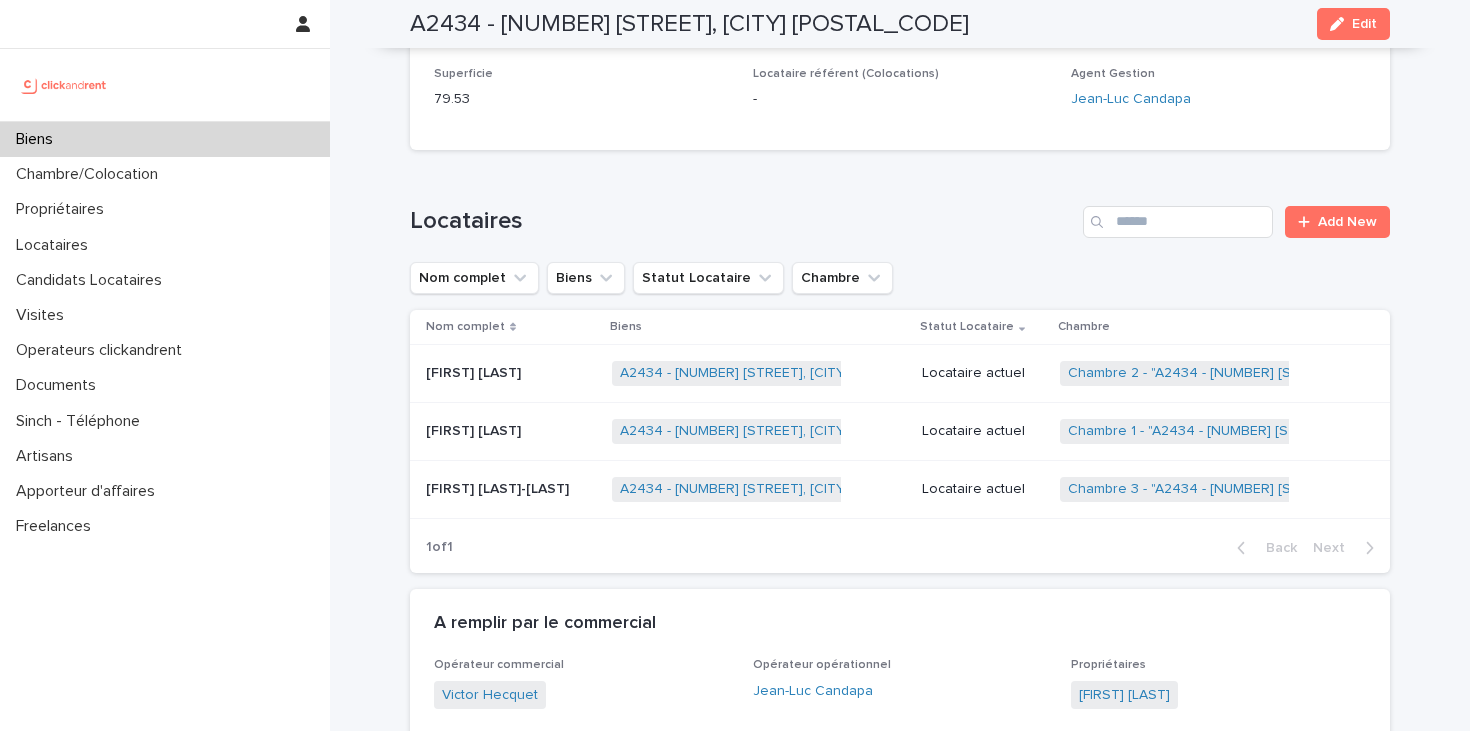 click on "Leslie Dalmeida Leslie Dalmeida" at bounding box center (511, 431) 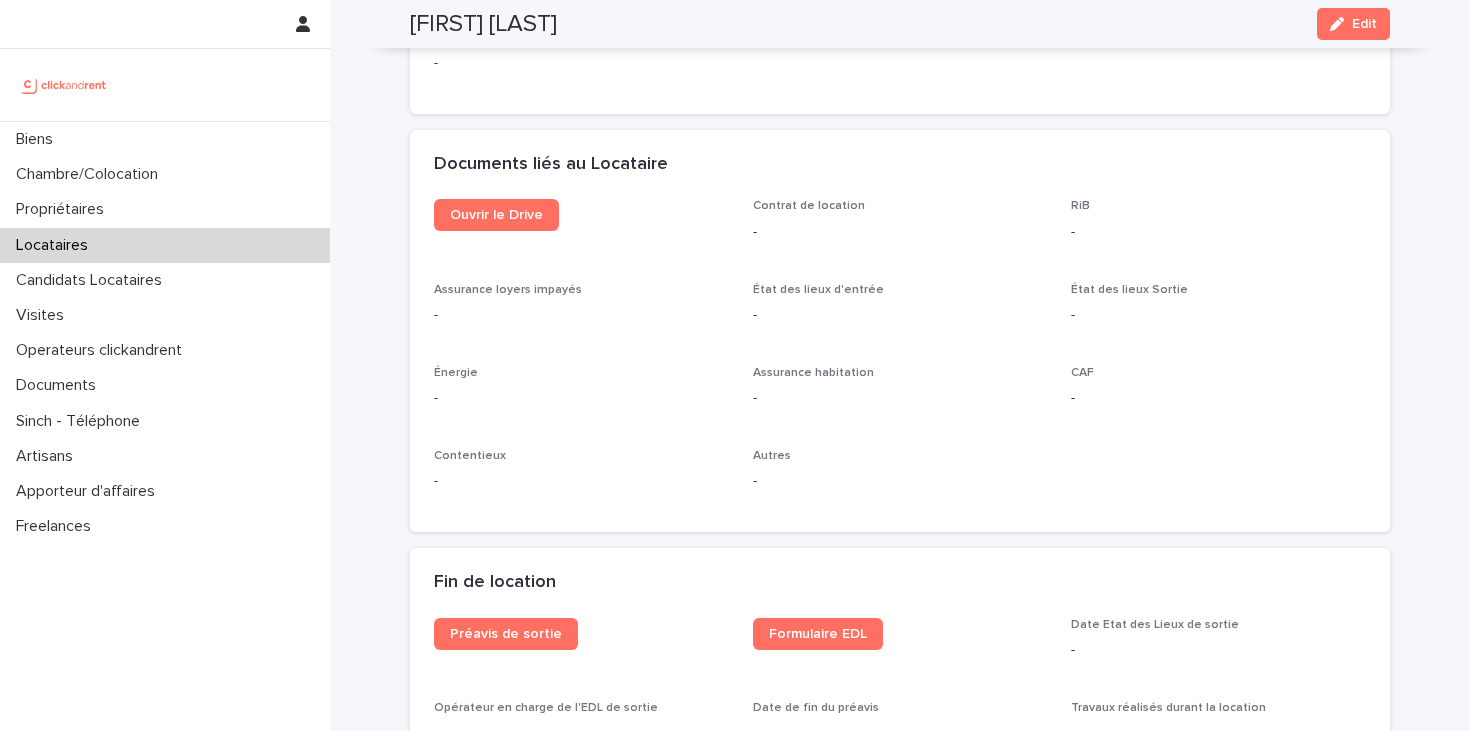 scroll, scrollTop: 2024, scrollLeft: 0, axis: vertical 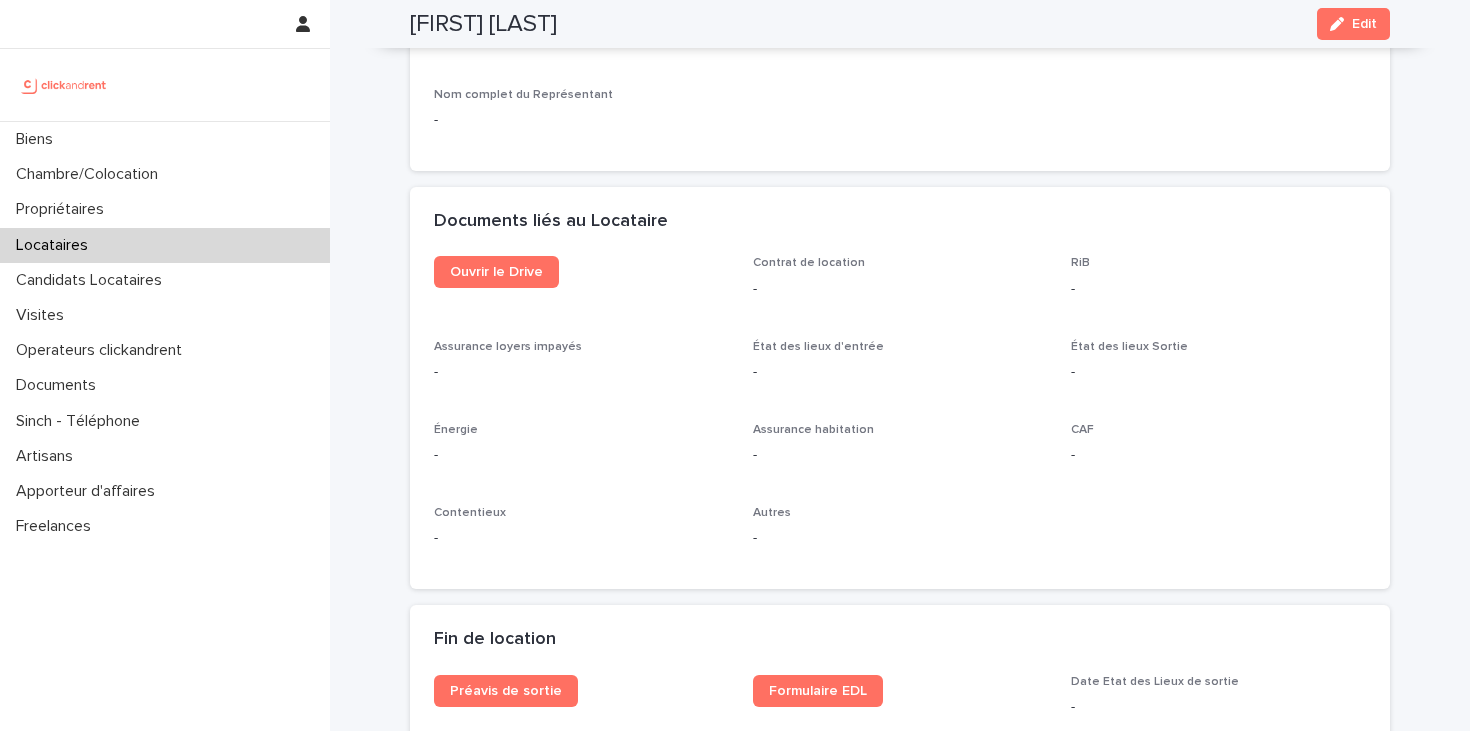 click on "Ouvrir le Drive" at bounding box center [581, 280] 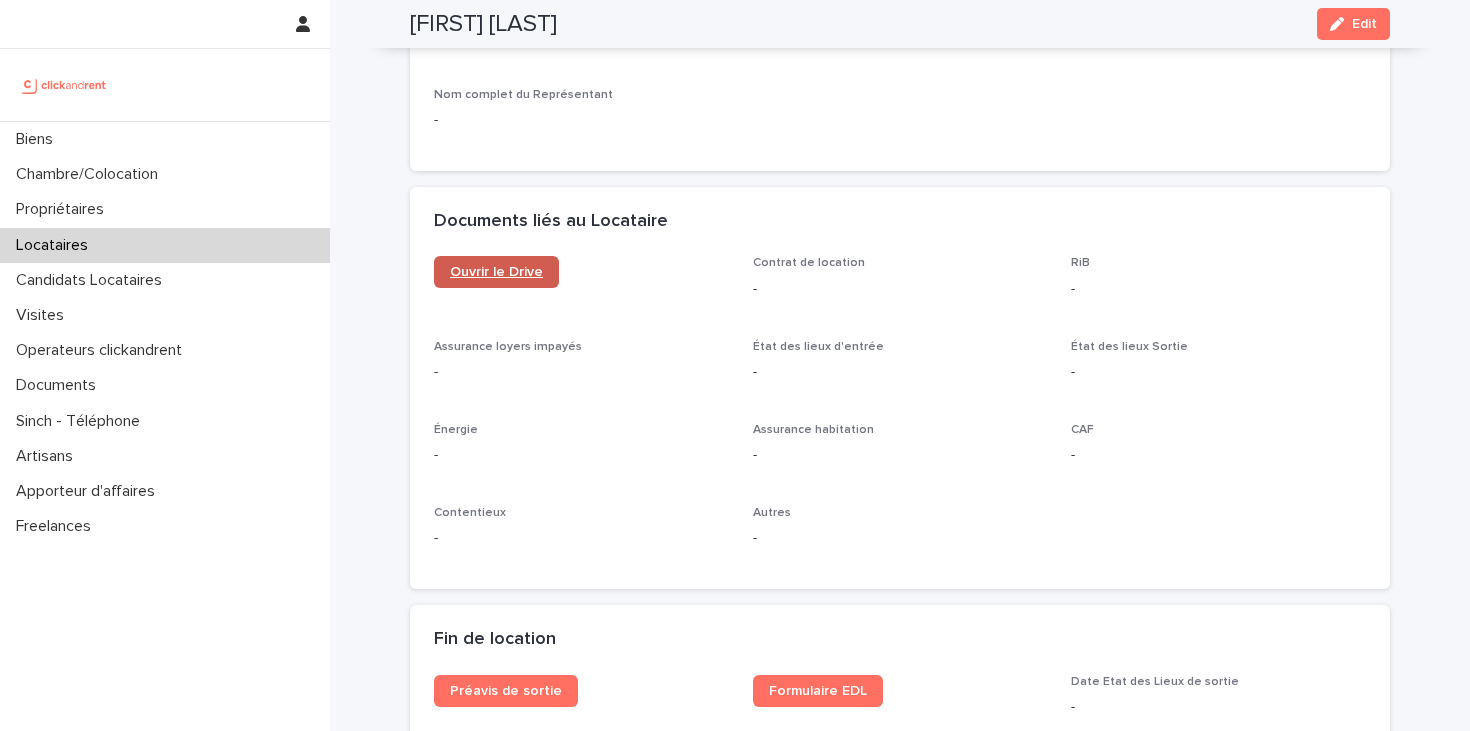click on "Ouvrir le Drive" at bounding box center (496, 272) 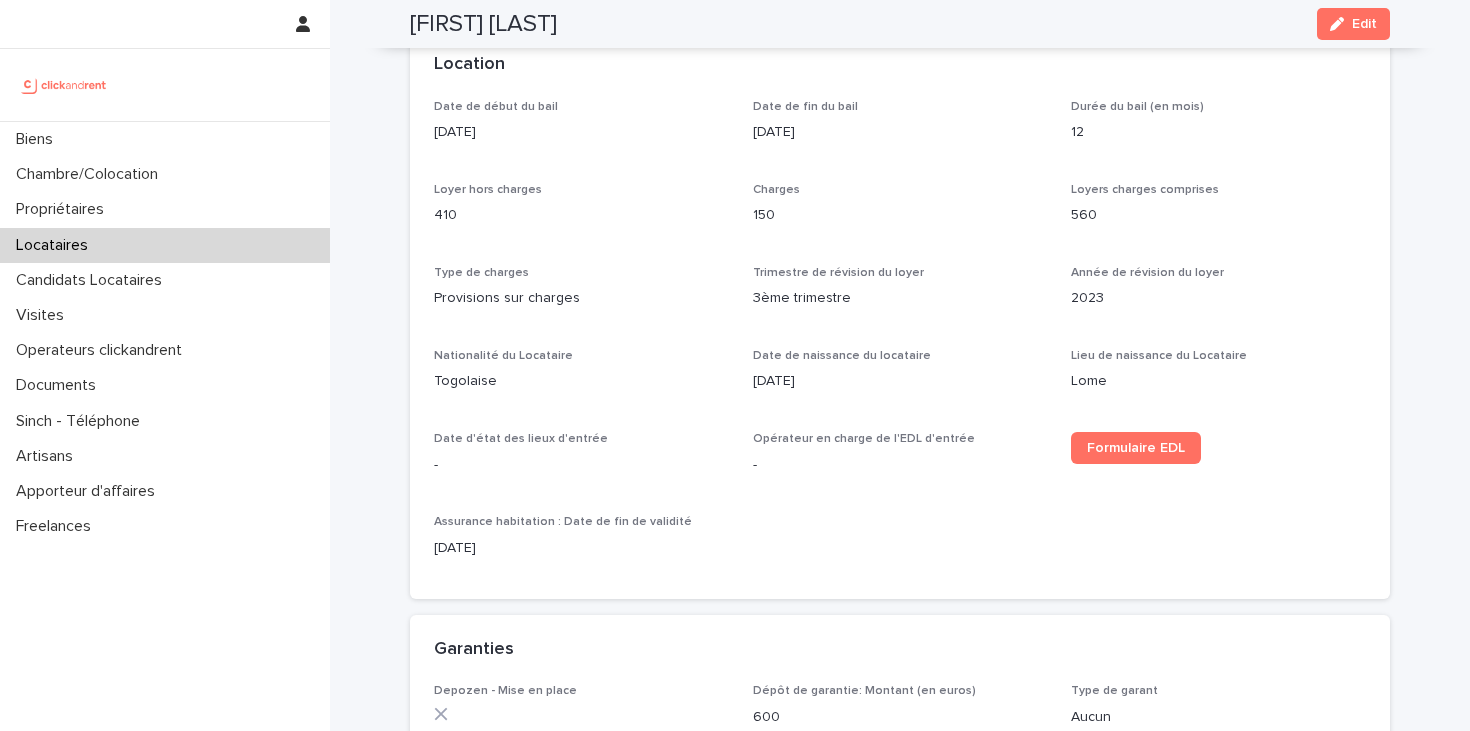 scroll, scrollTop: 0, scrollLeft: 0, axis: both 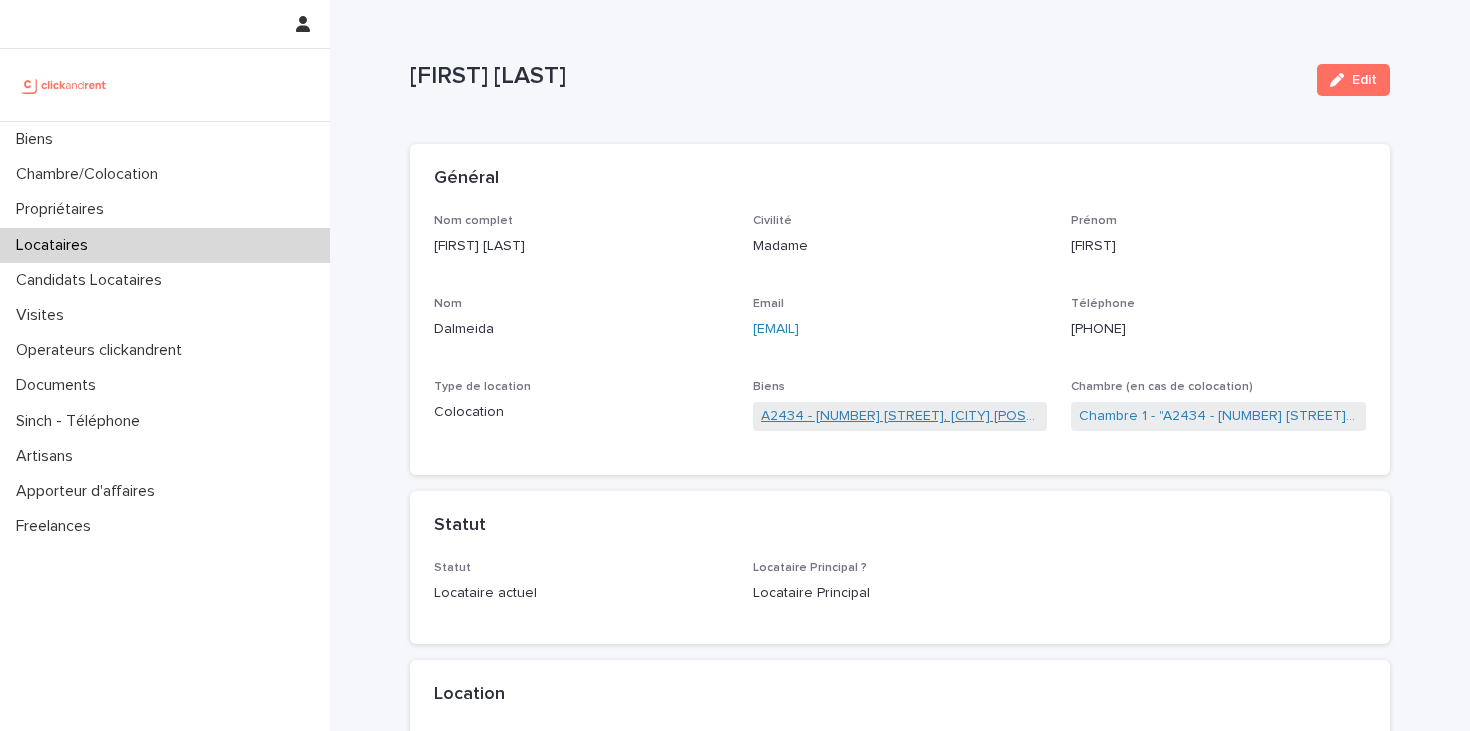 click on "[CODE] [NUMBER] [STREET],  [CITY] [POSTAL_CODE]" at bounding box center (900, 416) 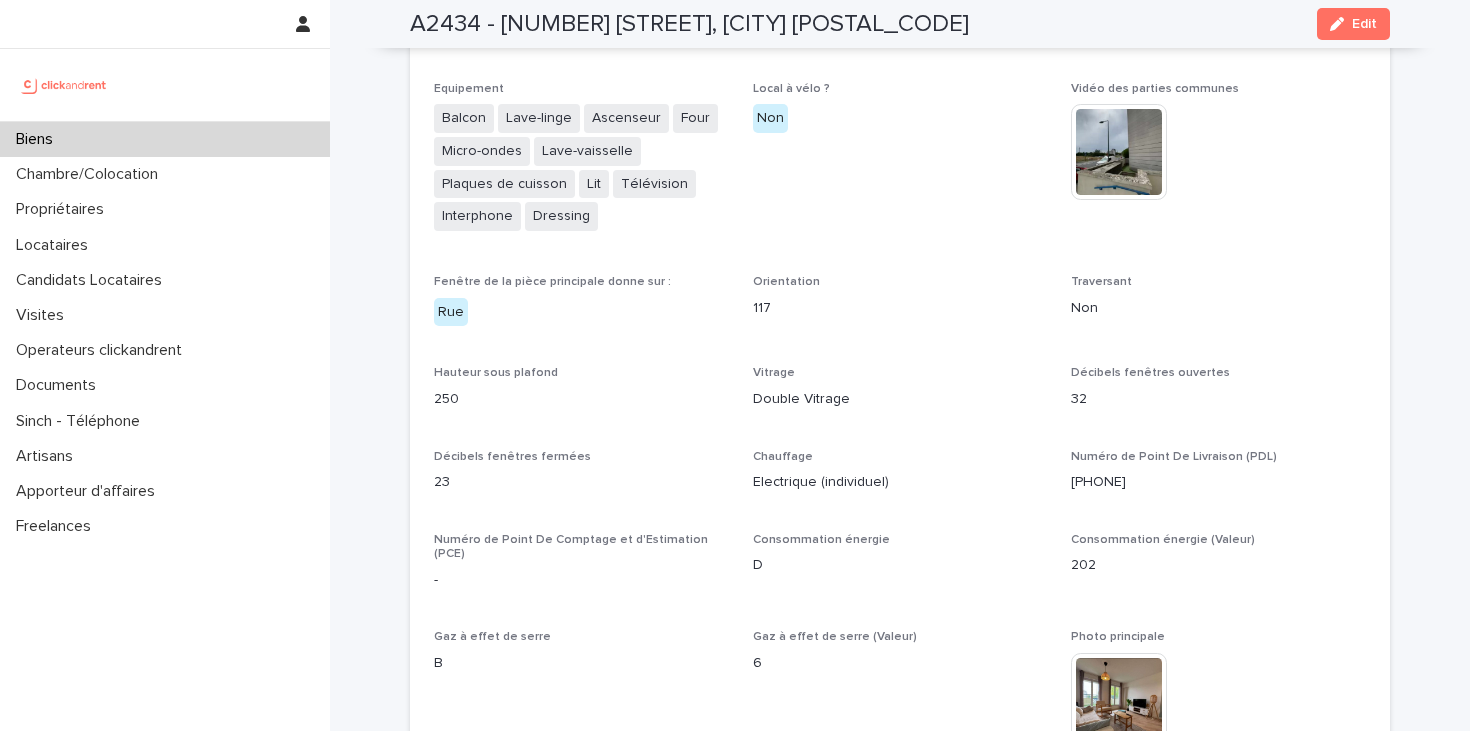 scroll, scrollTop: 4323, scrollLeft: 0, axis: vertical 